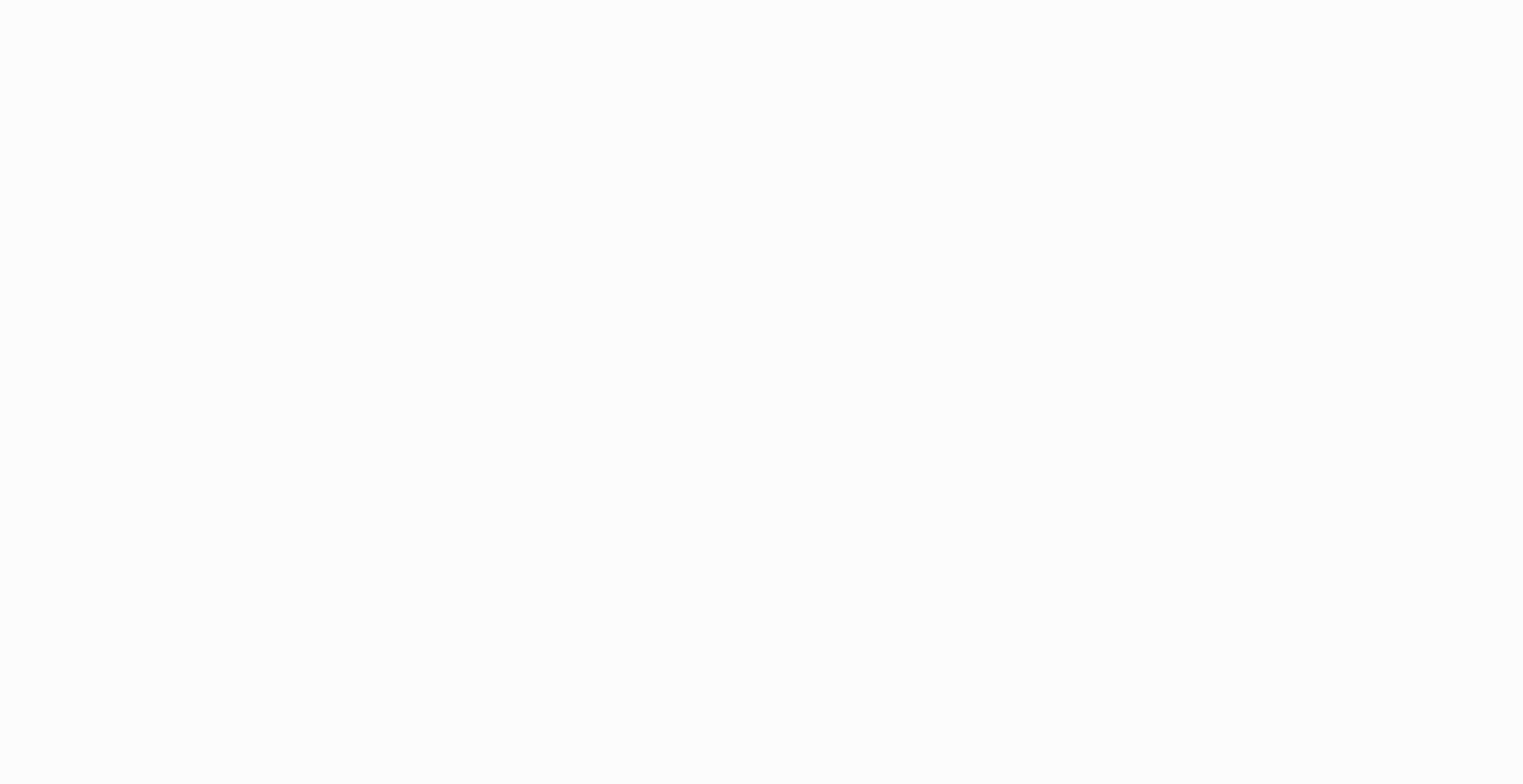 scroll, scrollTop: 0, scrollLeft: 0, axis: both 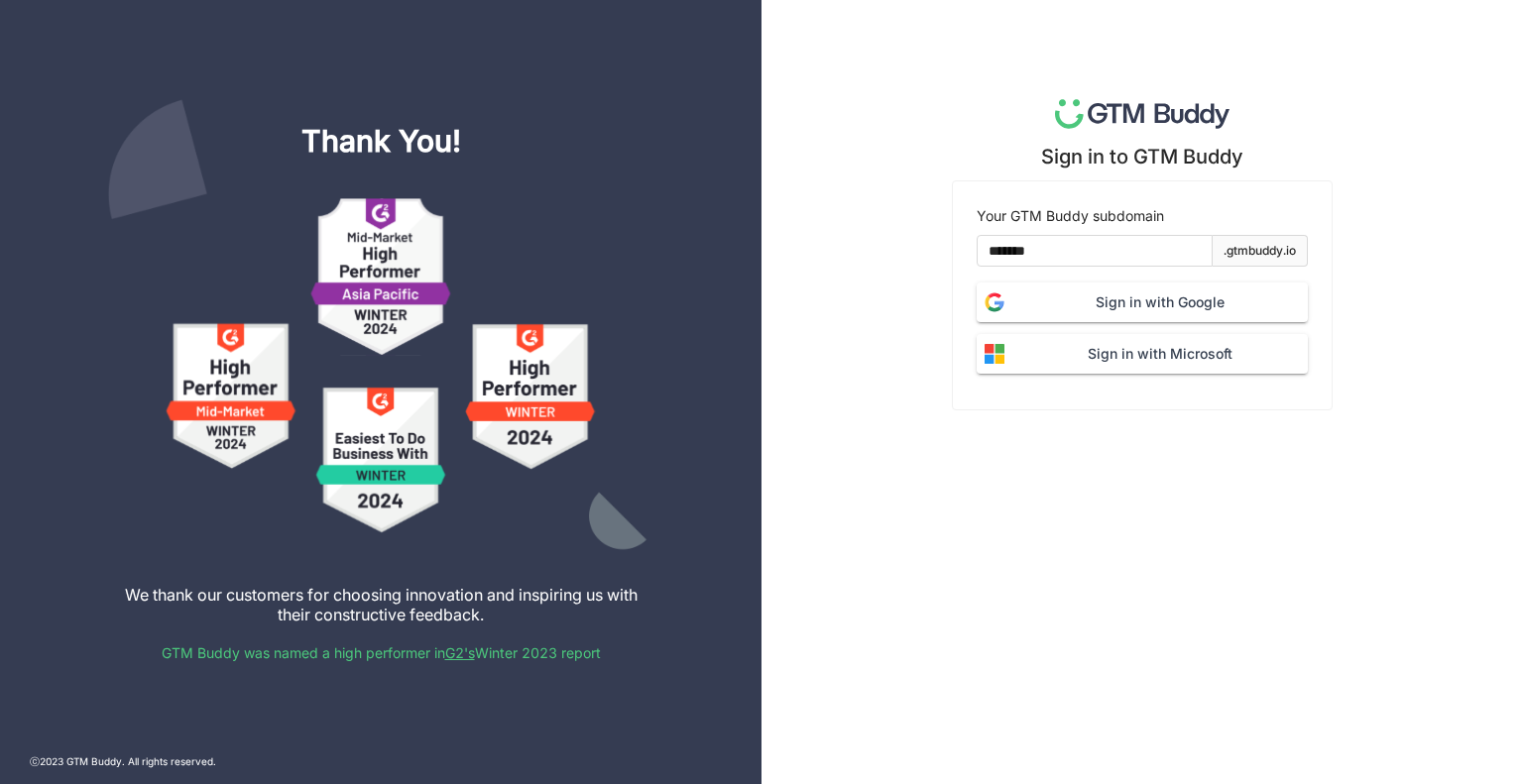 click on "Sign in with Google" 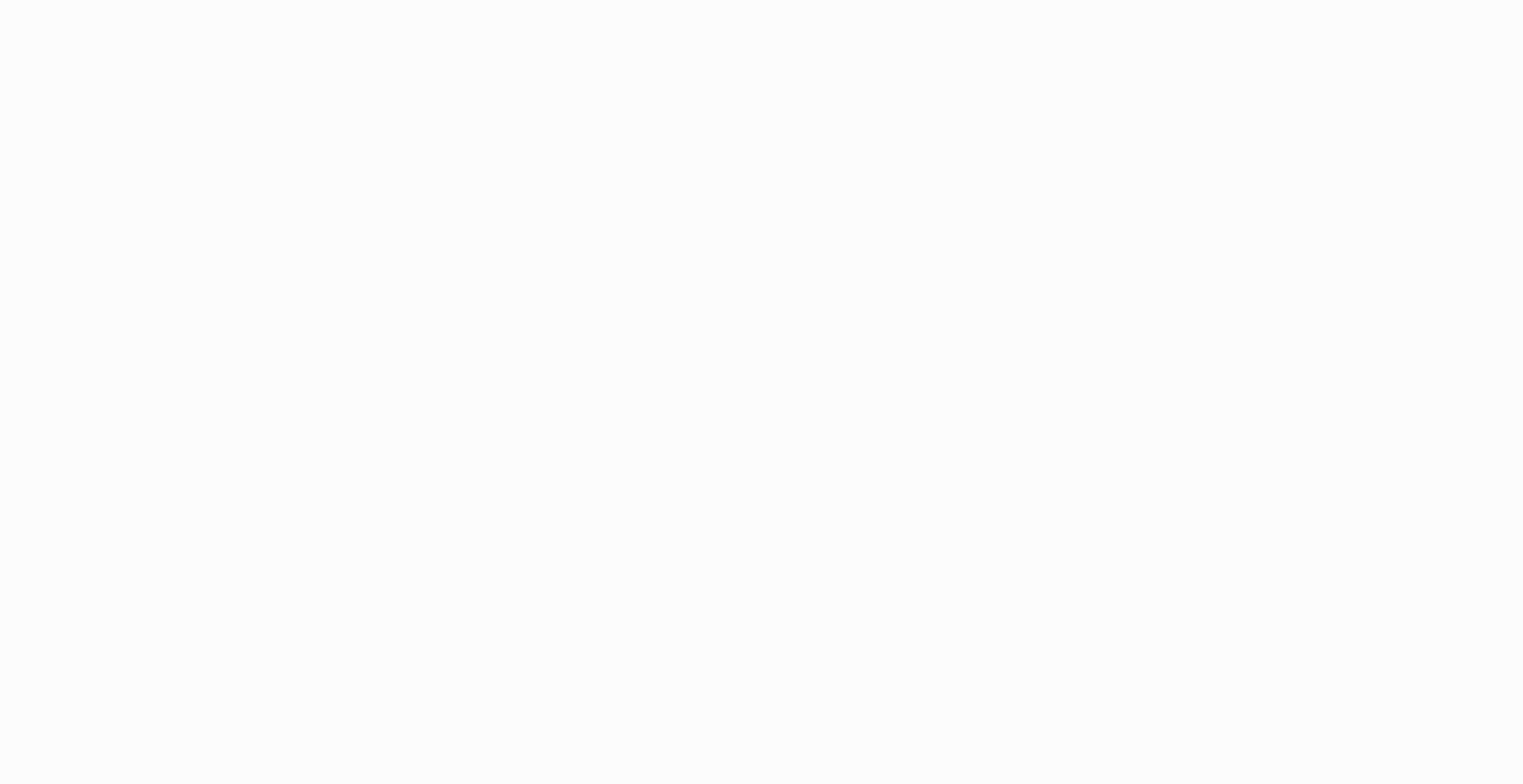 scroll, scrollTop: 0, scrollLeft: 0, axis: both 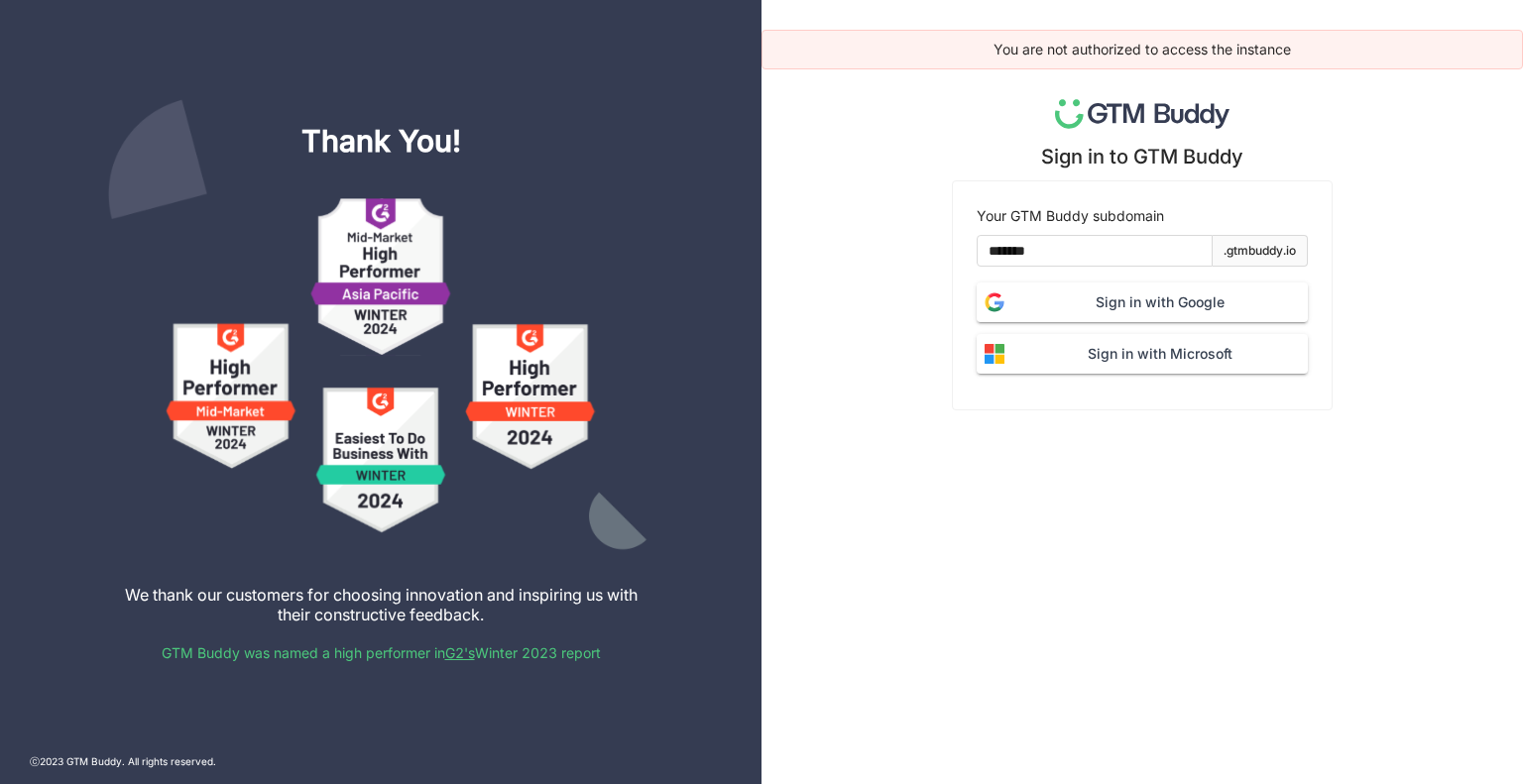 click on "Sign in with Google" 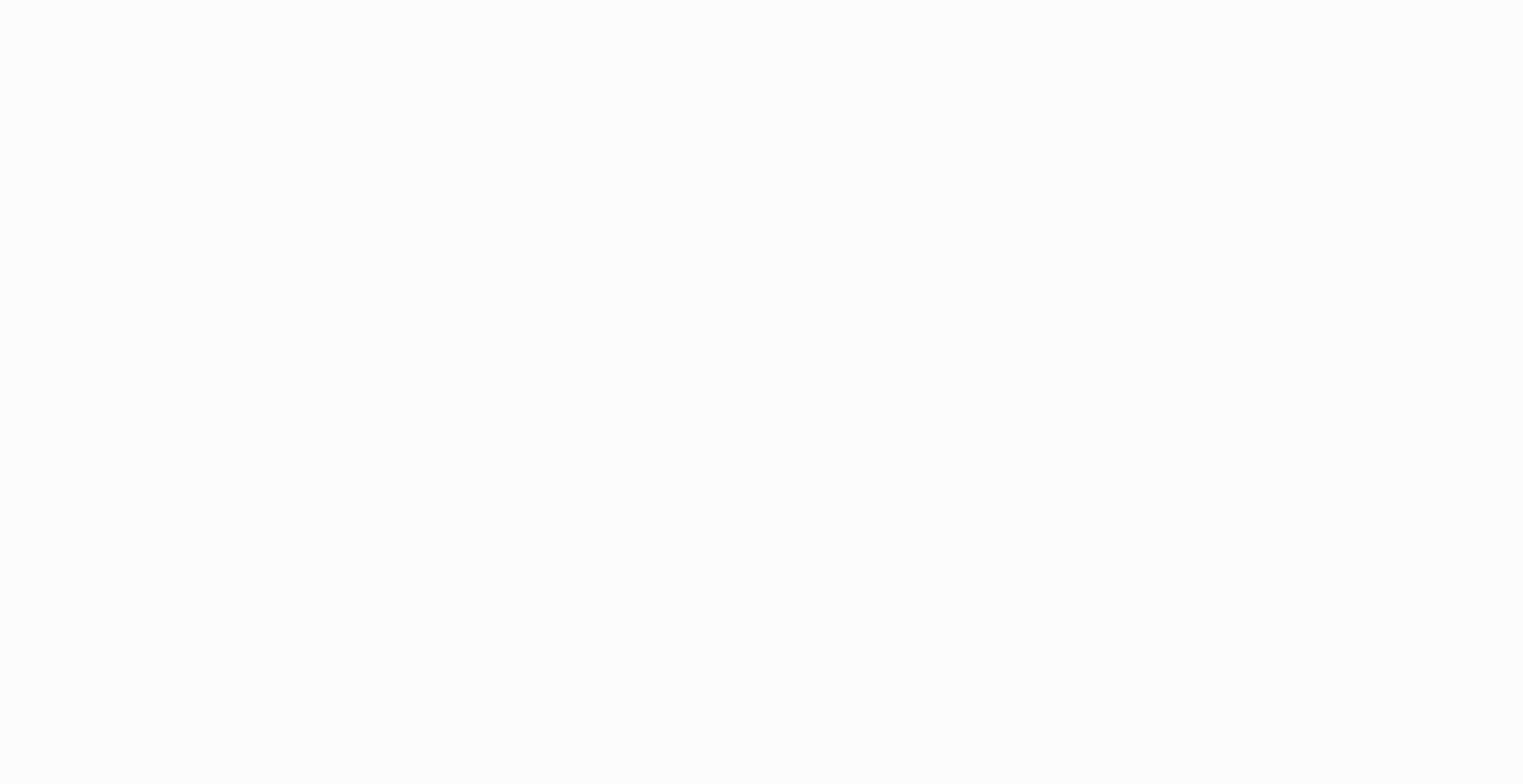scroll, scrollTop: 0, scrollLeft: 0, axis: both 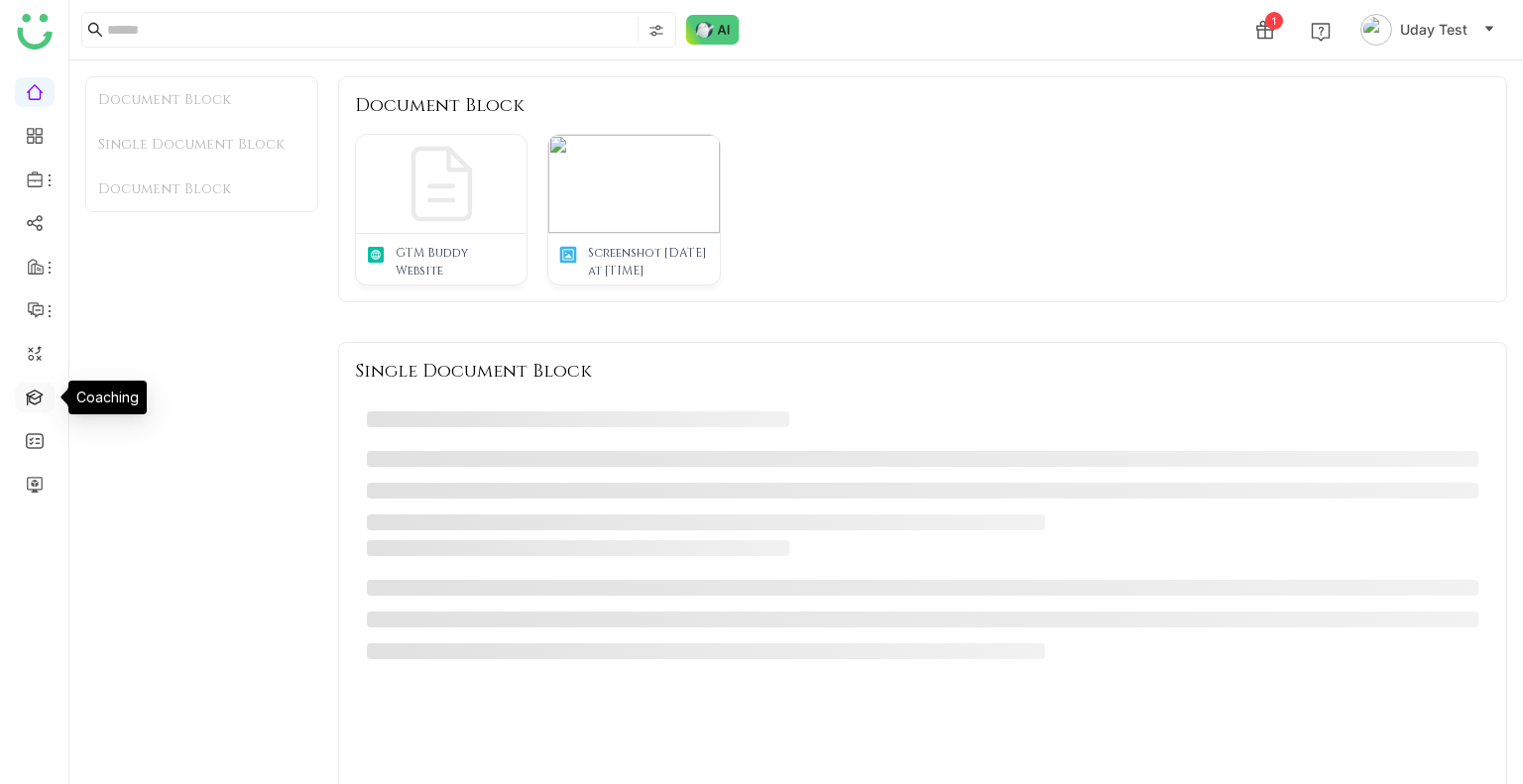 click at bounding box center (35, 395) 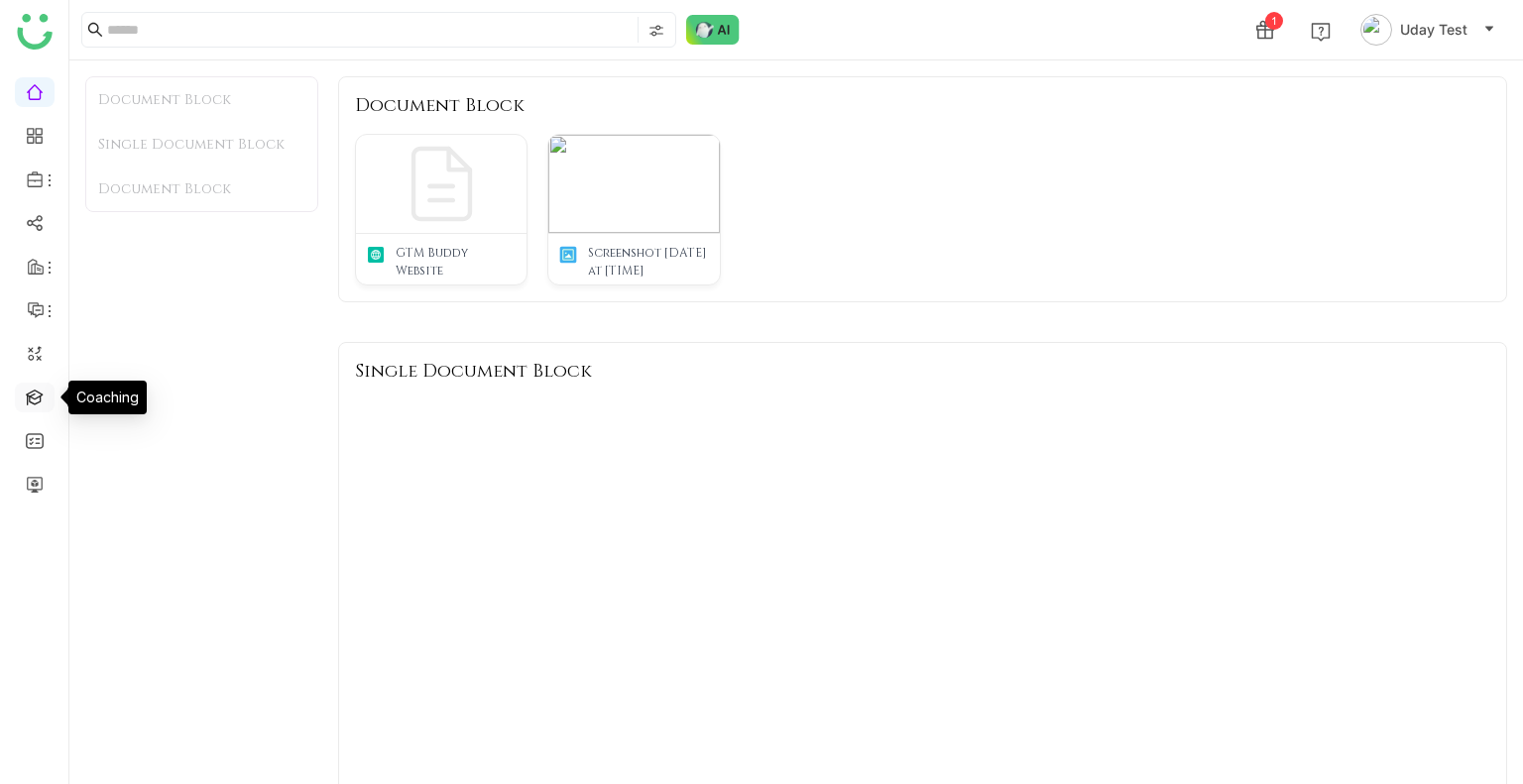 click at bounding box center [35, 395] 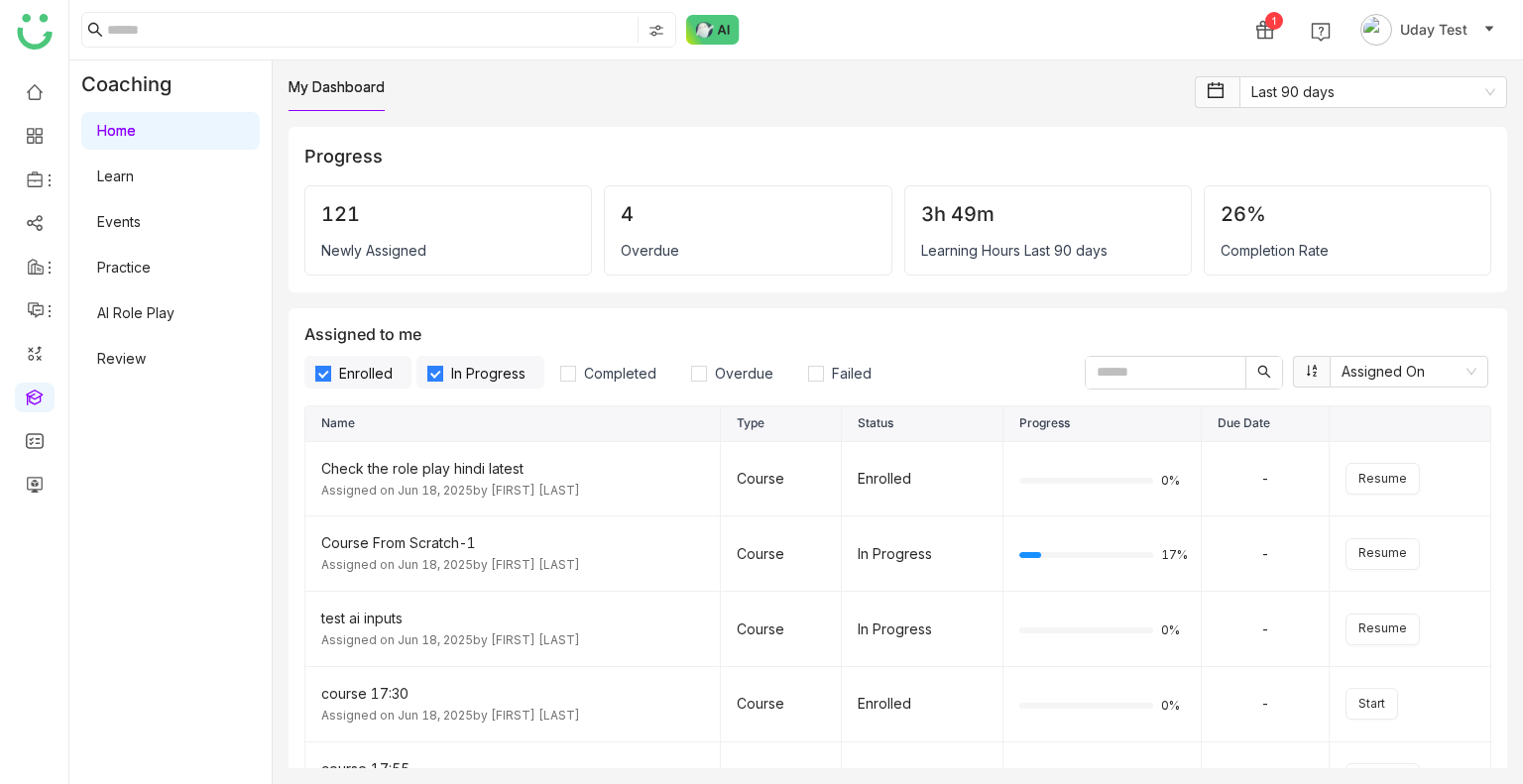 click on "Learn" at bounding box center (115, 175) 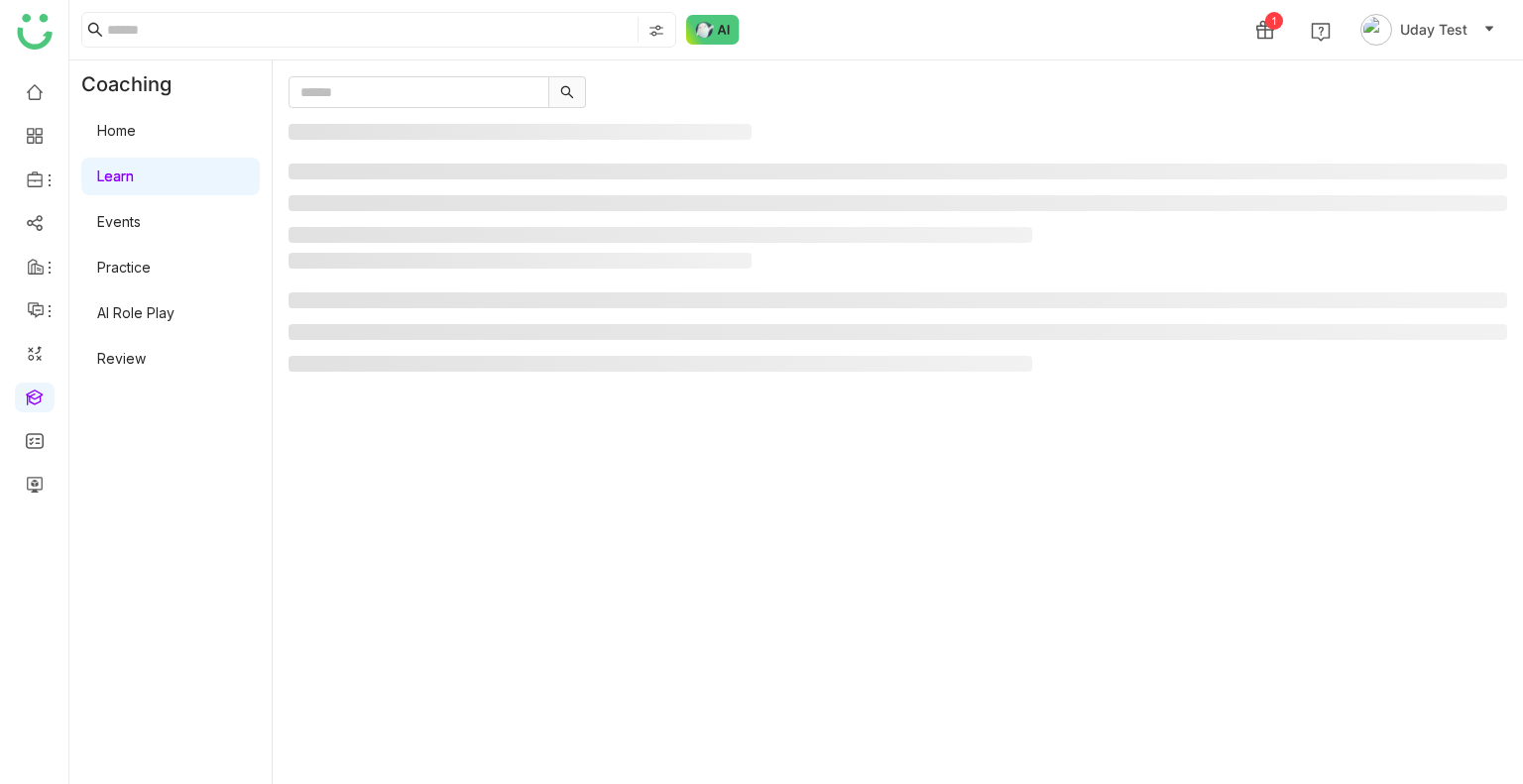 click on "Learn" at bounding box center (115, 175) 